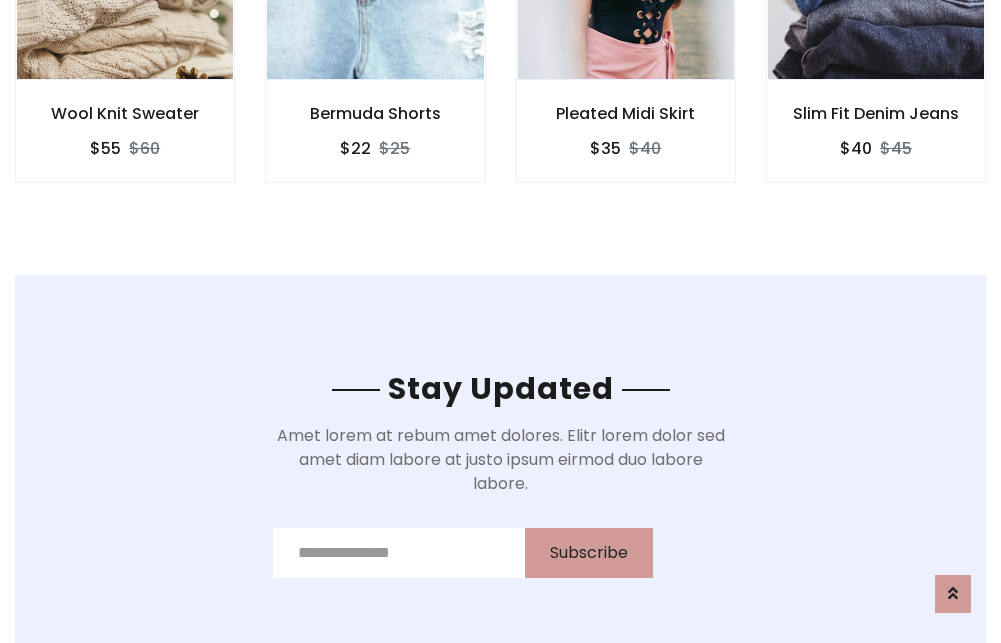 scroll, scrollTop: 3012, scrollLeft: 0, axis: vertical 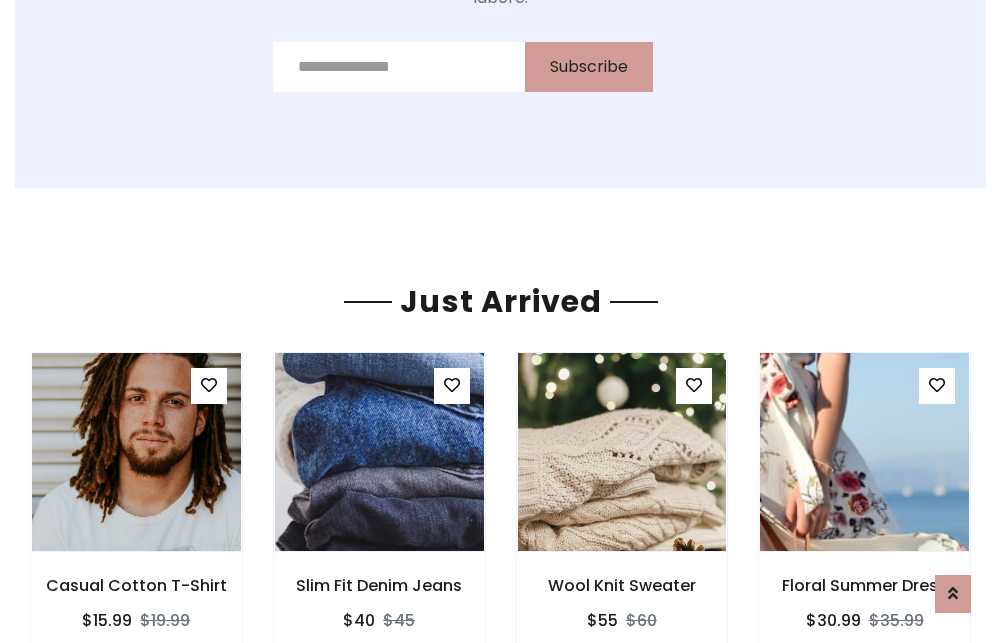 click on "Pleated Midi Skirt
$35
$40" at bounding box center (626, -441) 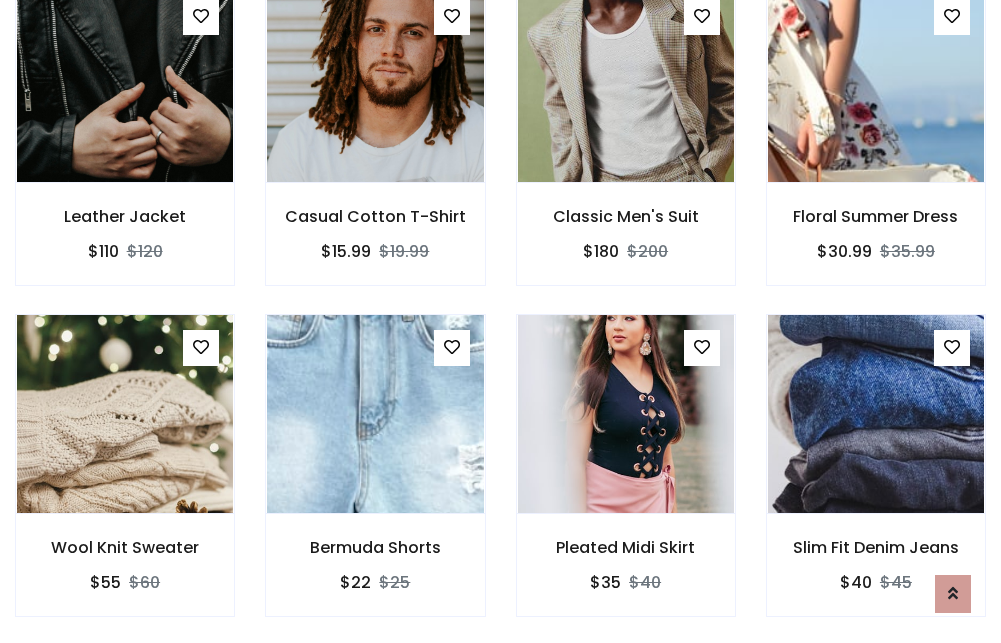 click on "Pleated Midi Skirt
$35
$40" at bounding box center (626, 479) 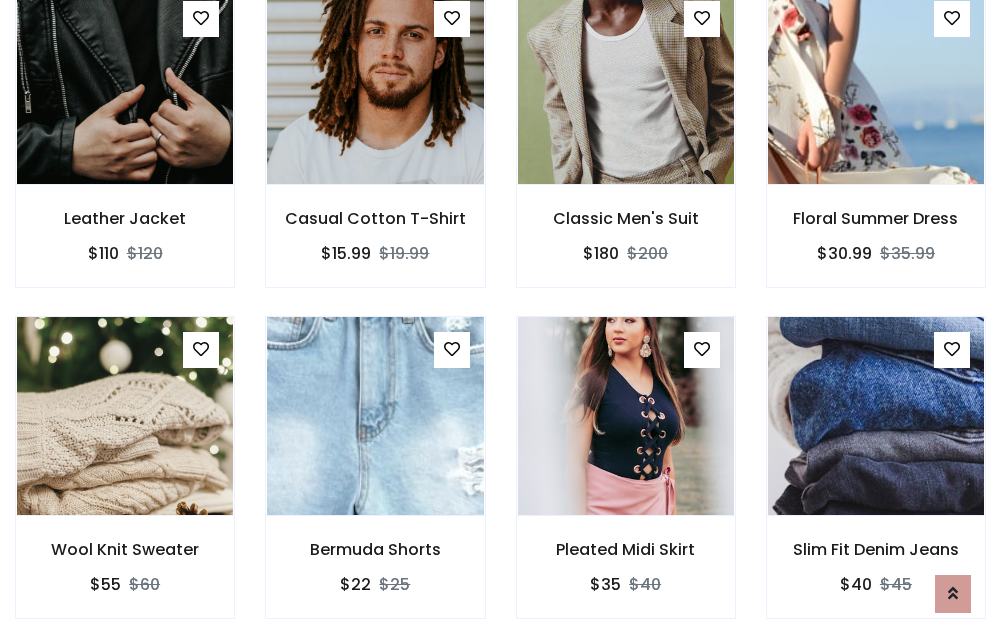 click on "Pleated Midi Skirt
$35
$40" at bounding box center [626, 481] 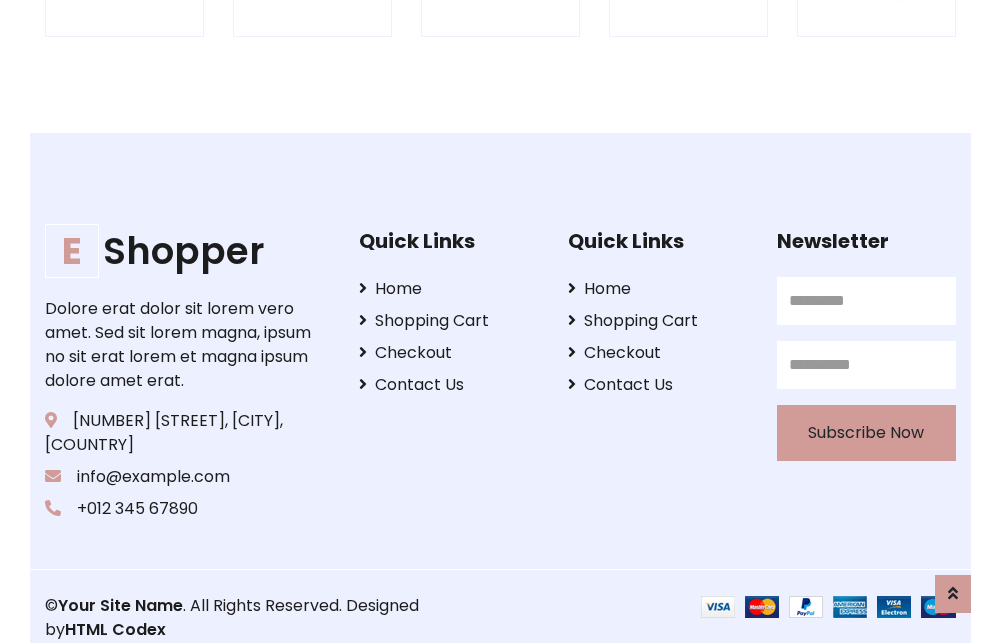 scroll, scrollTop: 3807, scrollLeft: 0, axis: vertical 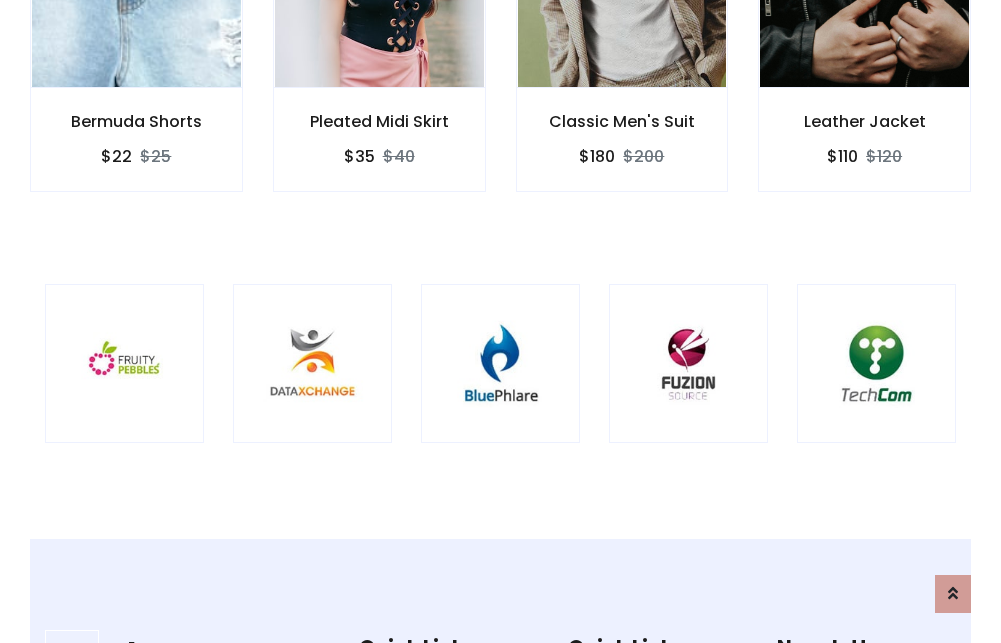 click at bounding box center [500, 363] 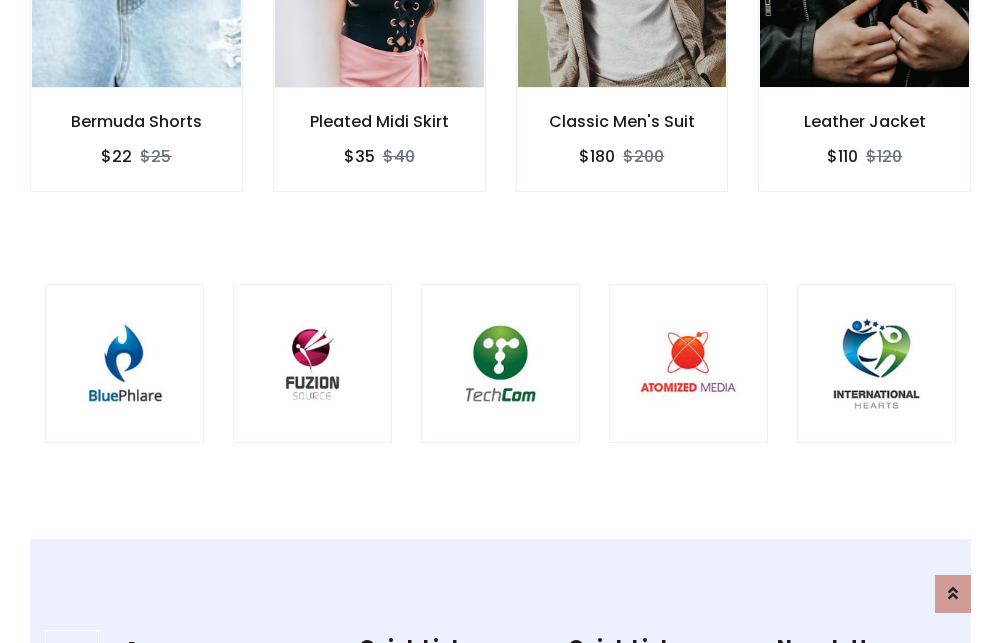 click at bounding box center [500, 363] 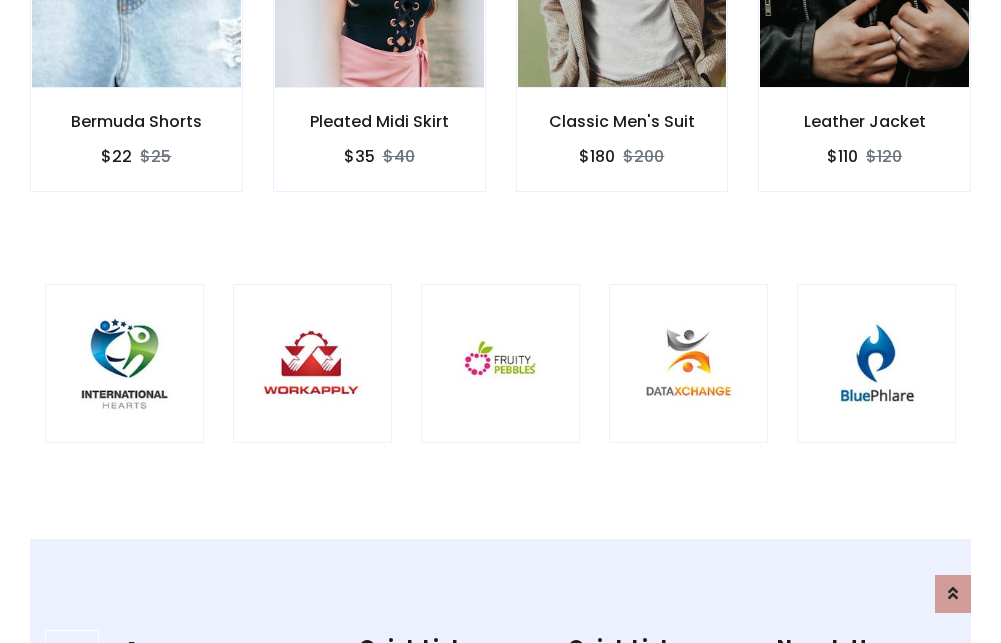 click at bounding box center [500, 363] 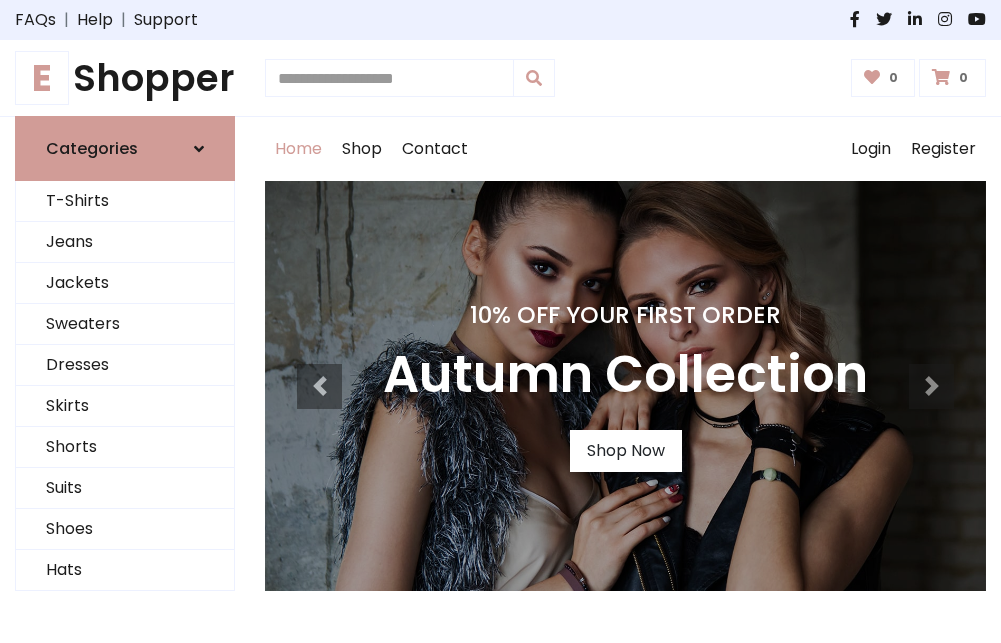 scroll, scrollTop: 0, scrollLeft: 0, axis: both 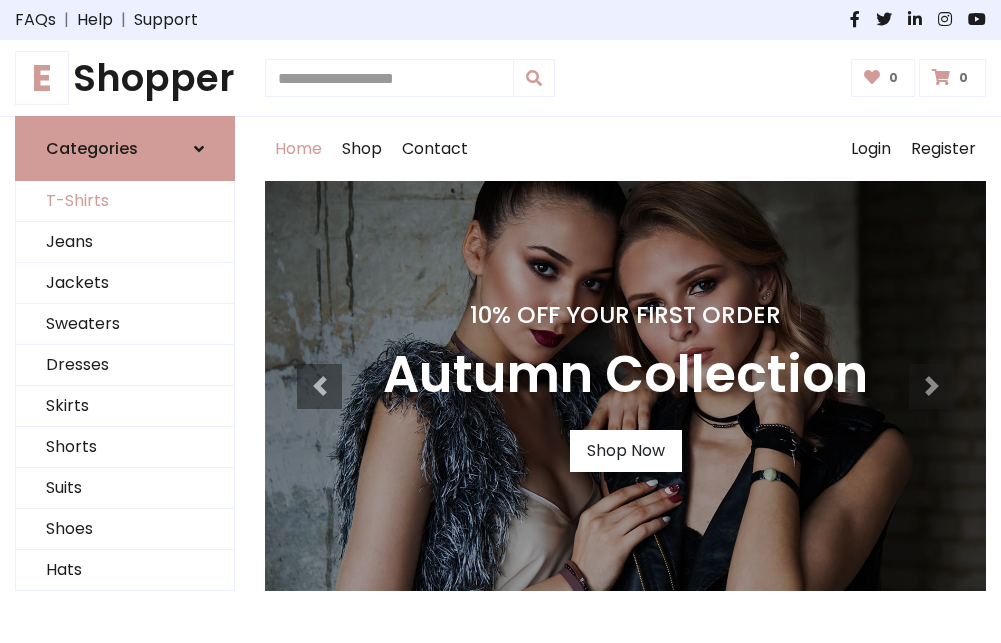 click on "T-Shirts" at bounding box center [125, 201] 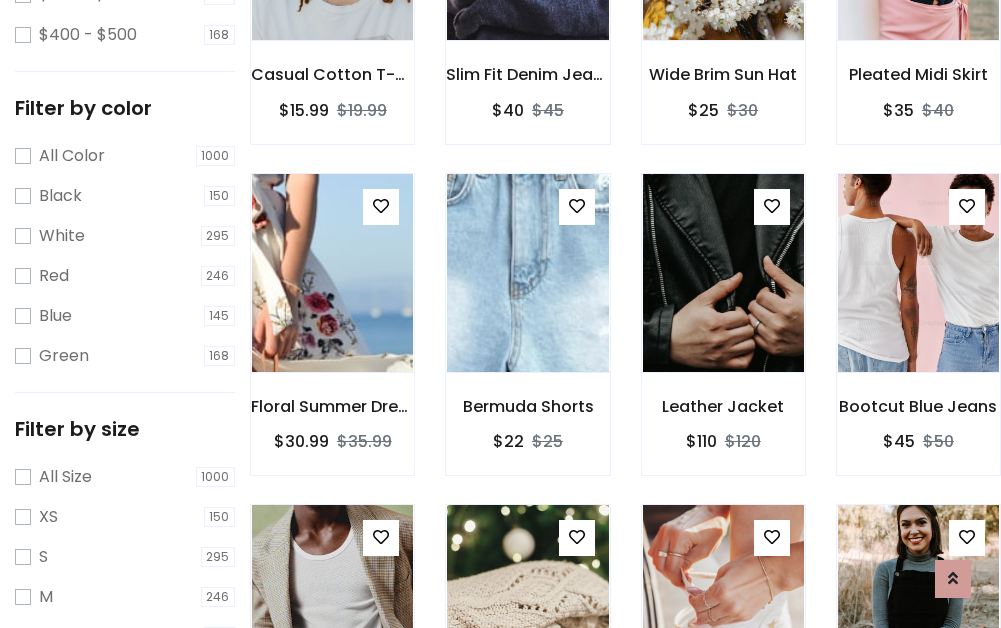 scroll, scrollTop: 701, scrollLeft: 0, axis: vertical 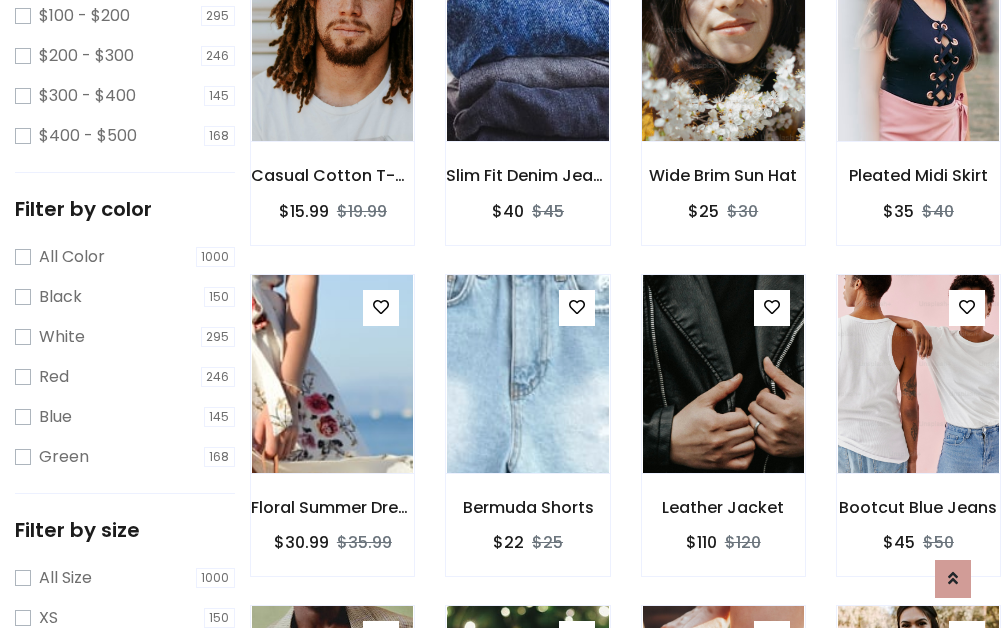 click at bounding box center (723, 42) 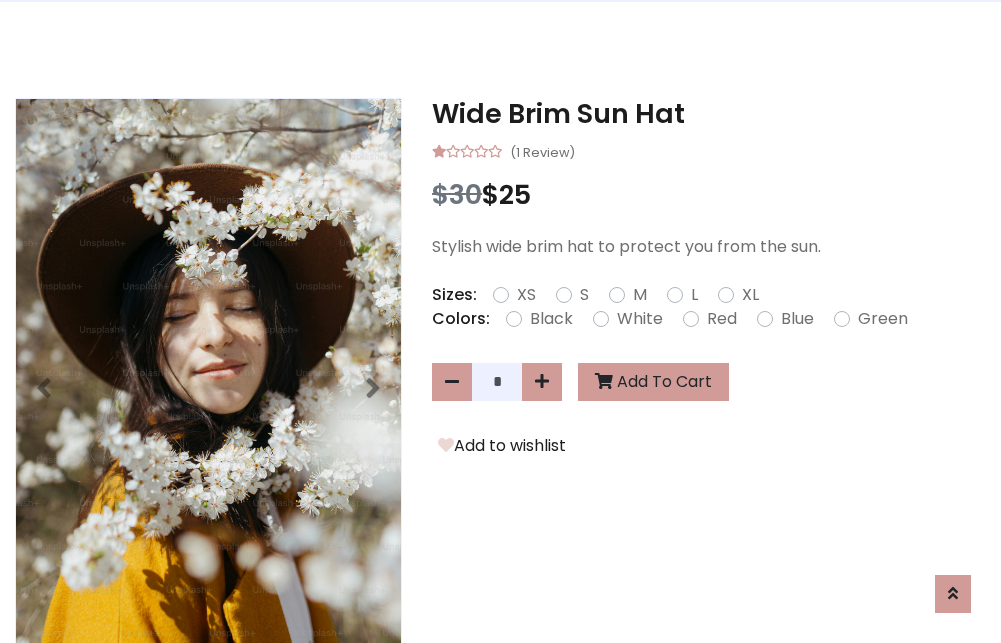 scroll, scrollTop: 0, scrollLeft: 0, axis: both 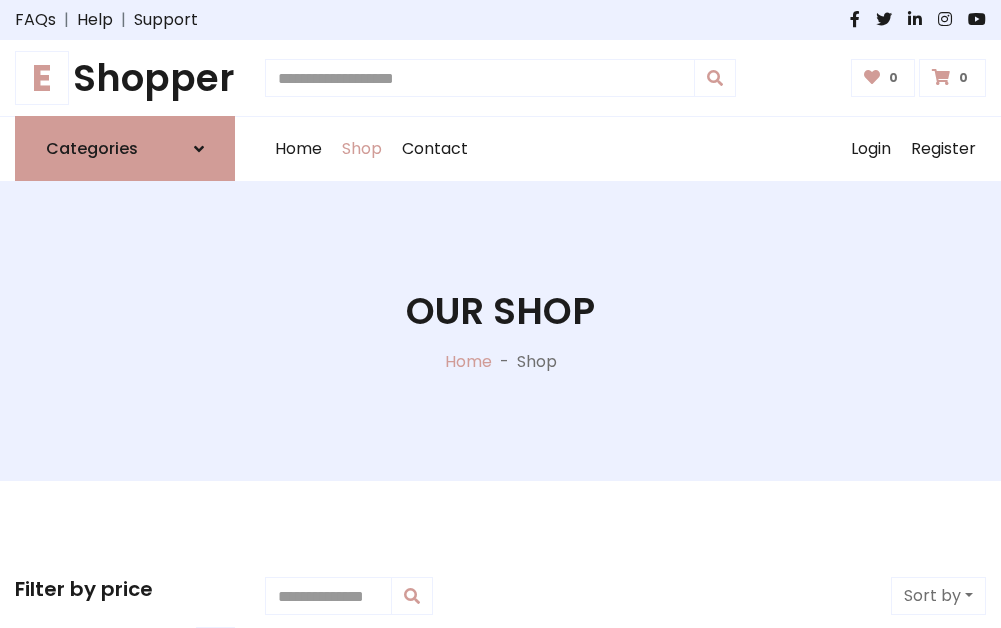 click on "E Shopper" at bounding box center (125, 78) 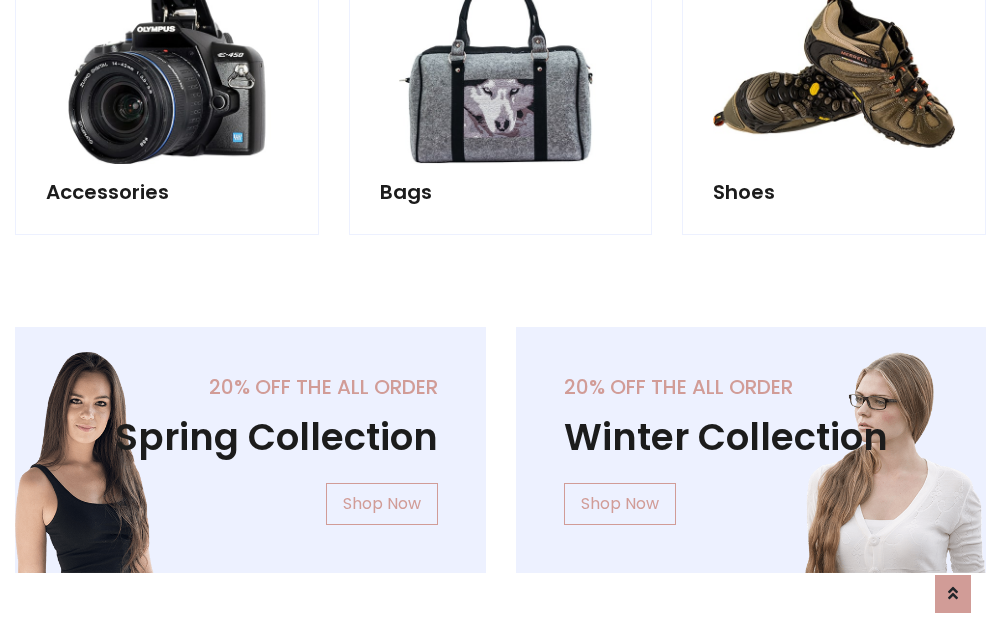 scroll, scrollTop: 1943, scrollLeft: 0, axis: vertical 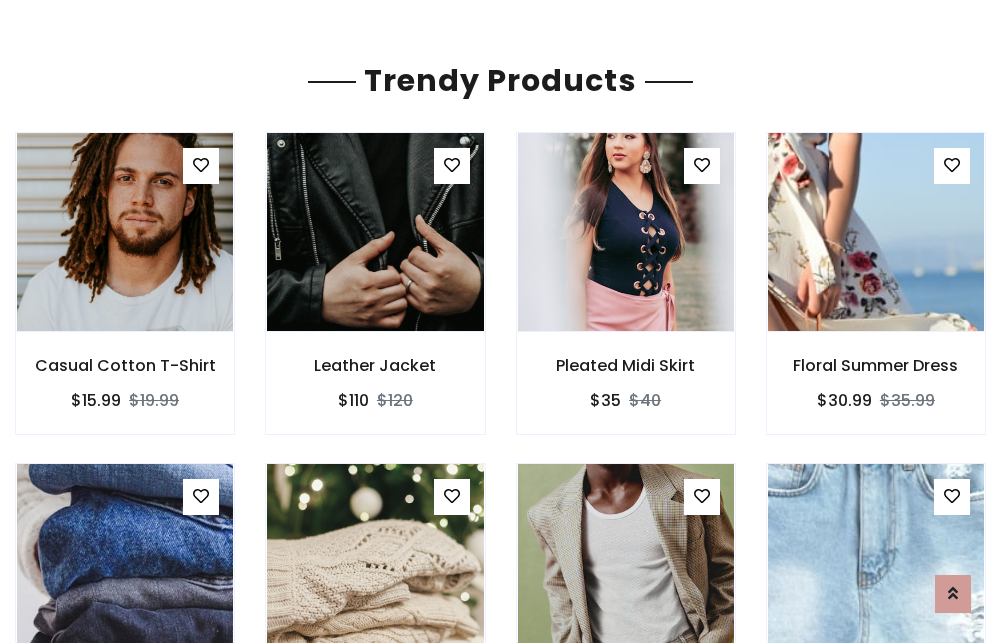 click on "Shop" at bounding box center (362, -1794) 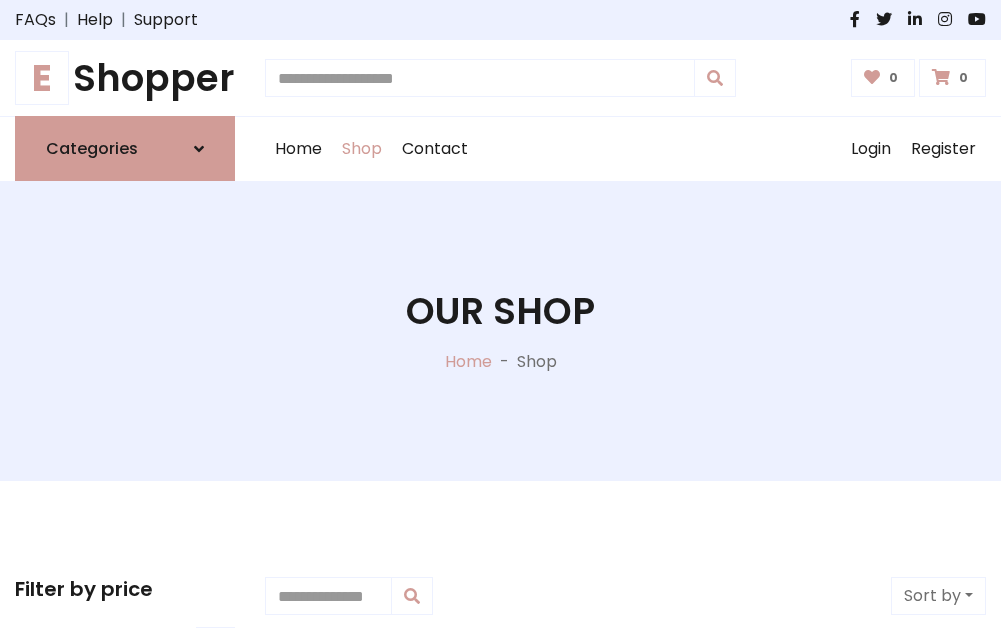 scroll, scrollTop: 0, scrollLeft: 0, axis: both 